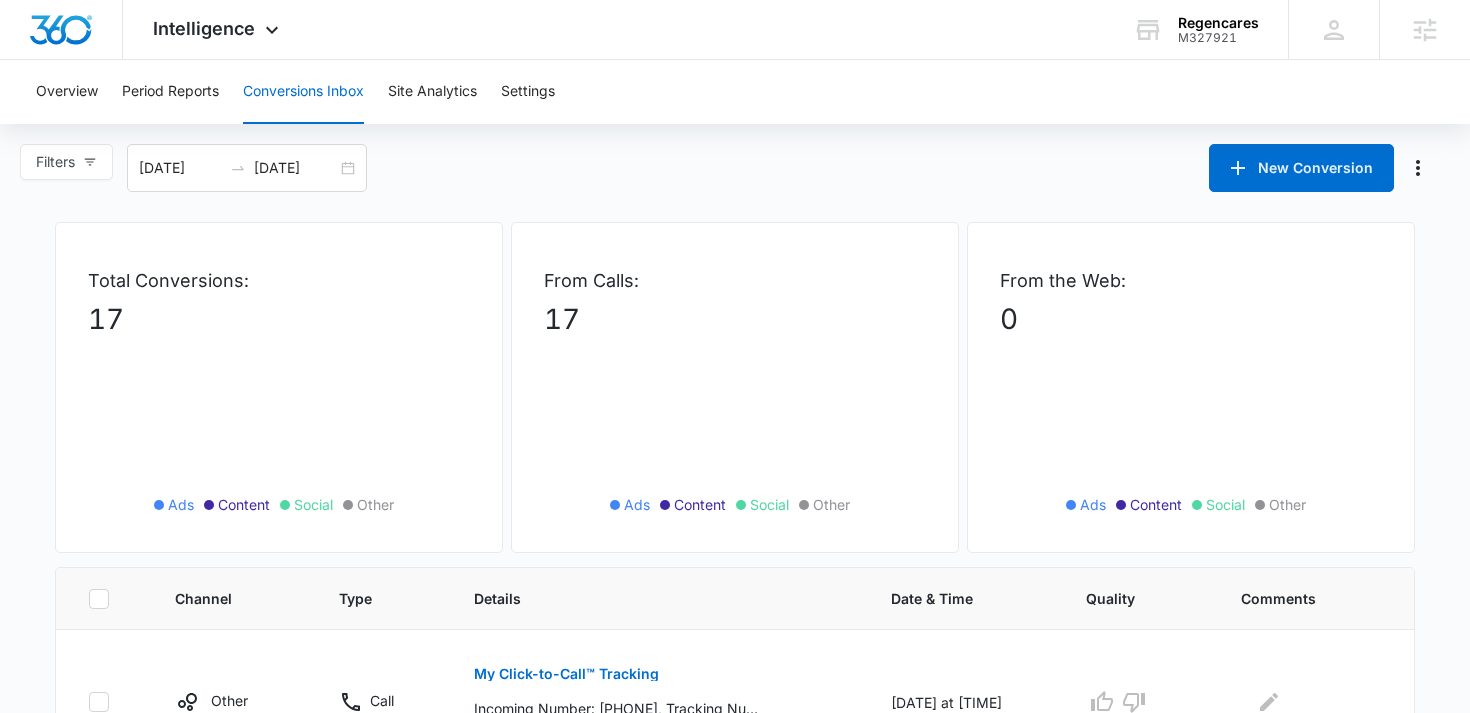 scroll, scrollTop: 0, scrollLeft: 0, axis: both 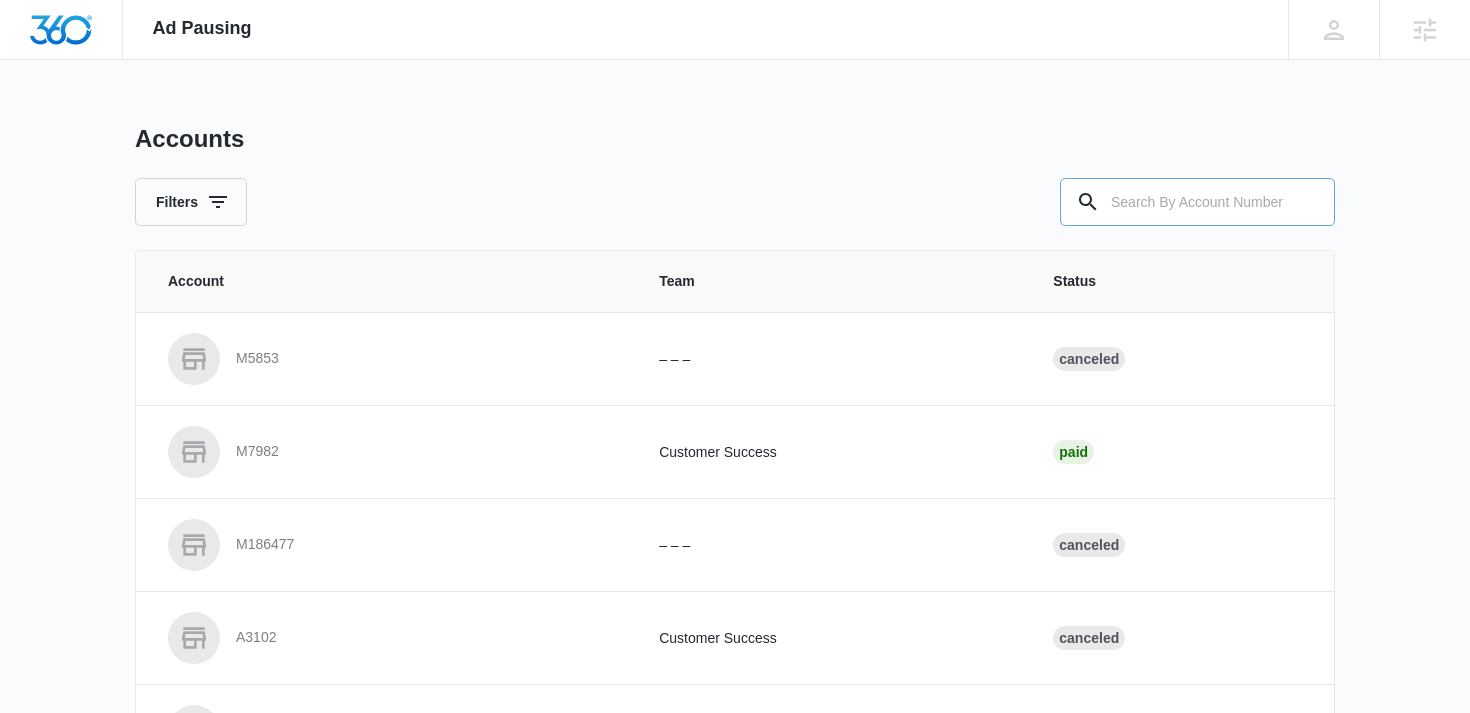 click at bounding box center (1197, 202) 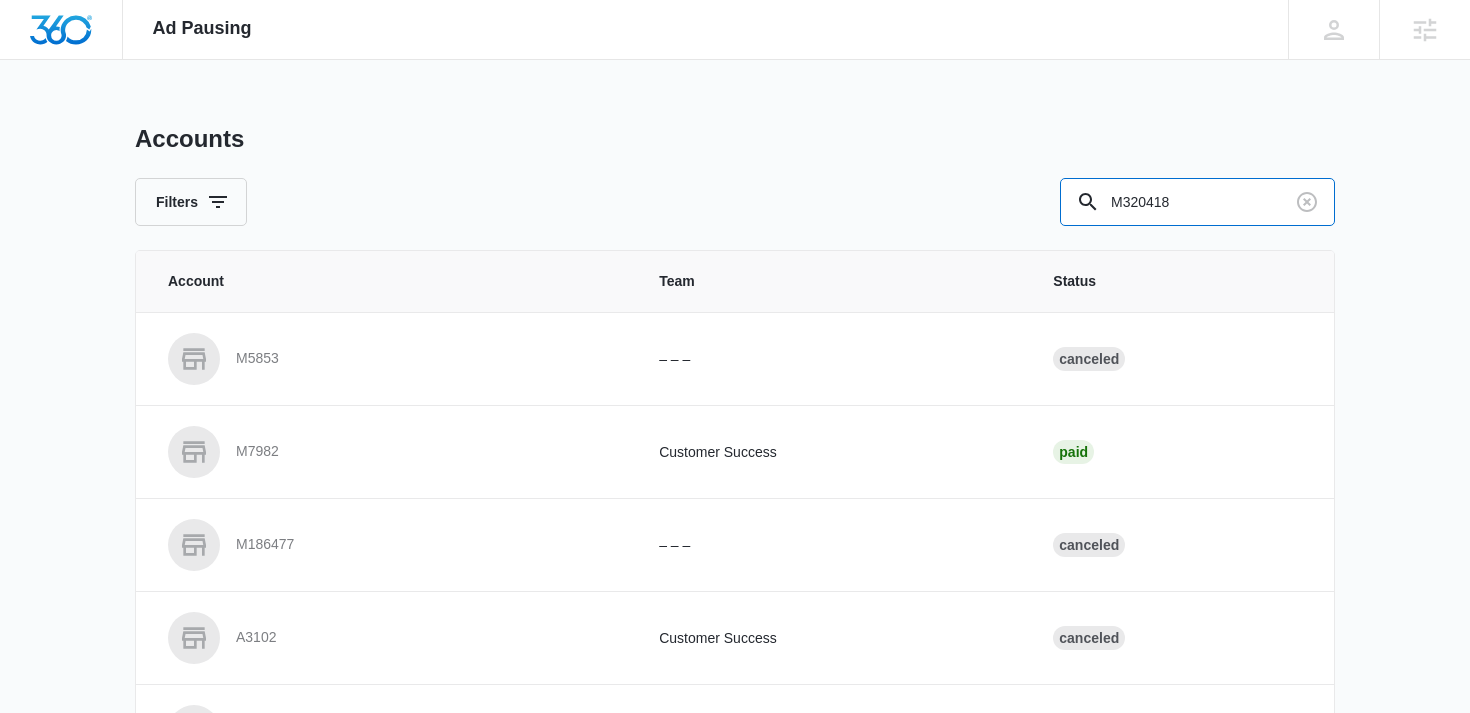 type on "M320418" 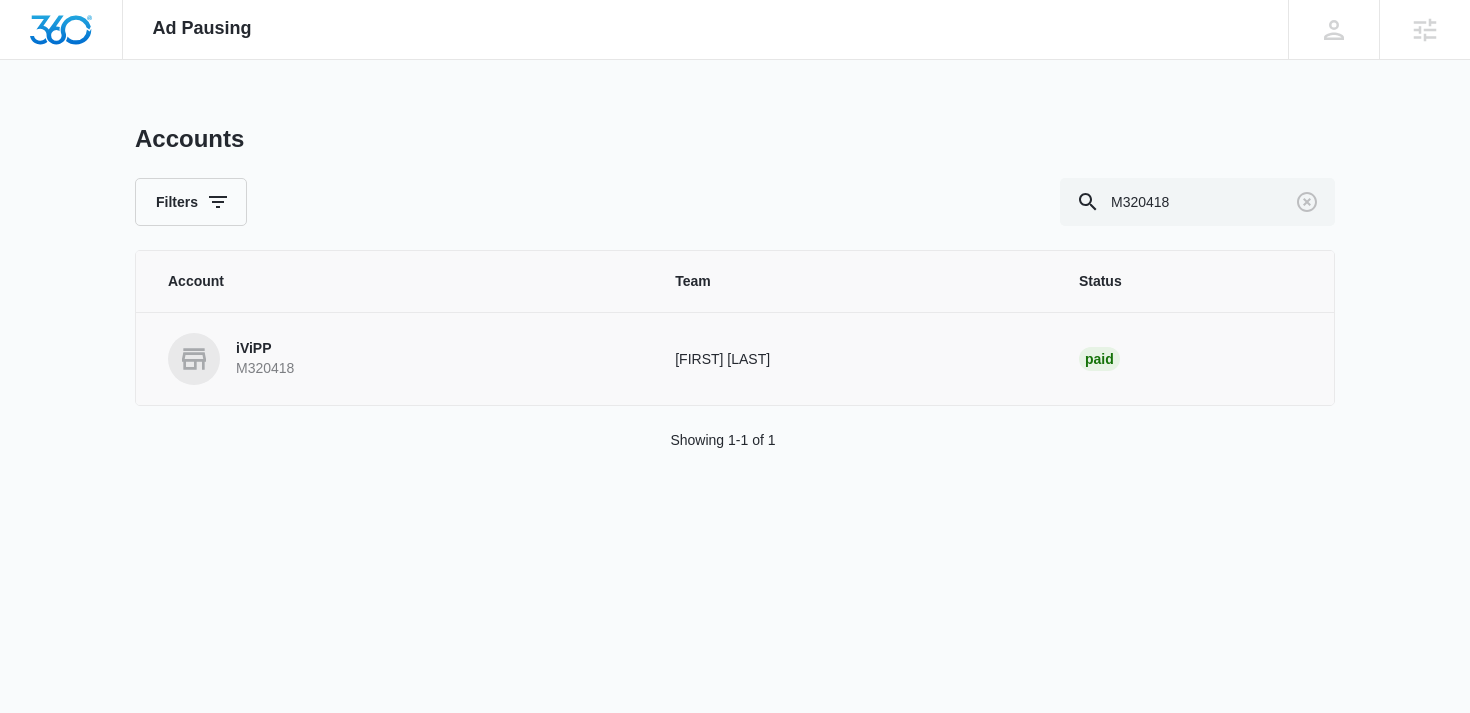 click on "iViPP" at bounding box center (265, 349) 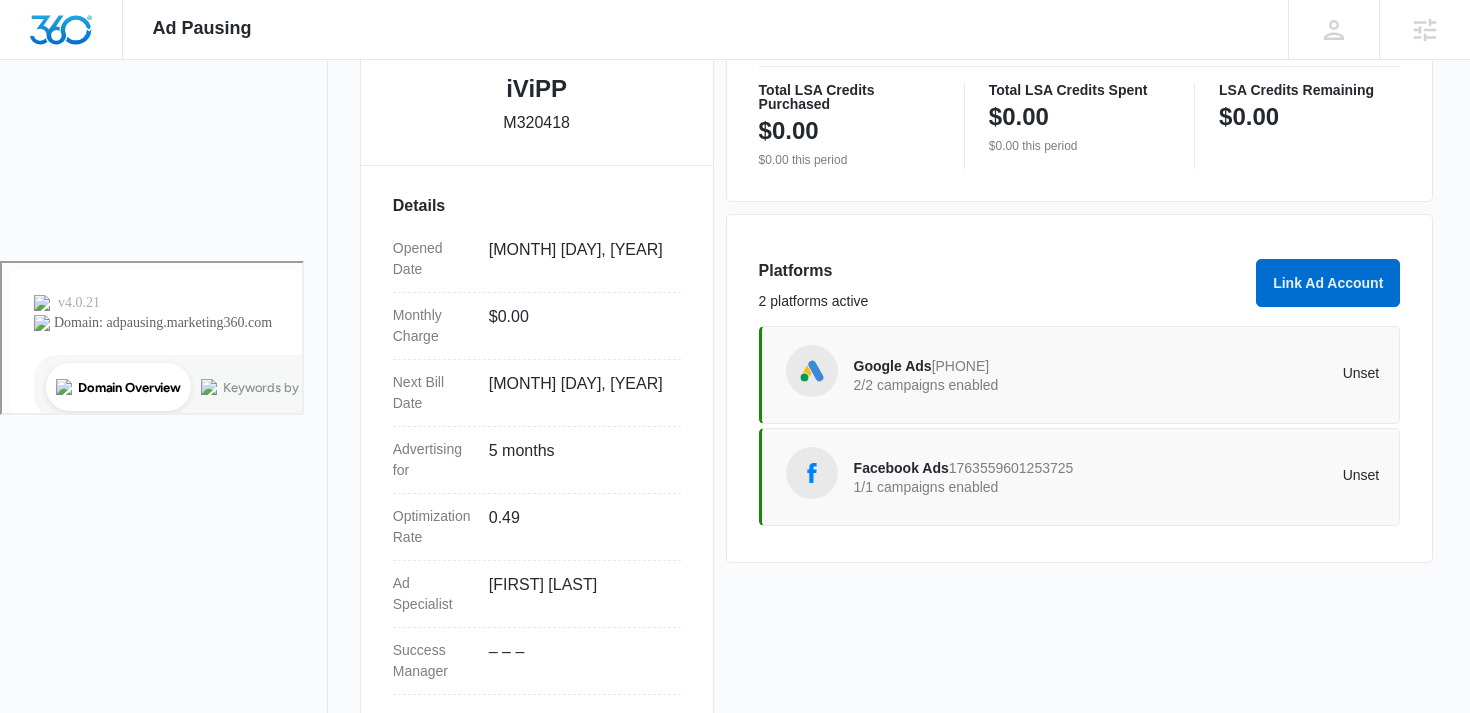 scroll, scrollTop: 468, scrollLeft: 0, axis: vertical 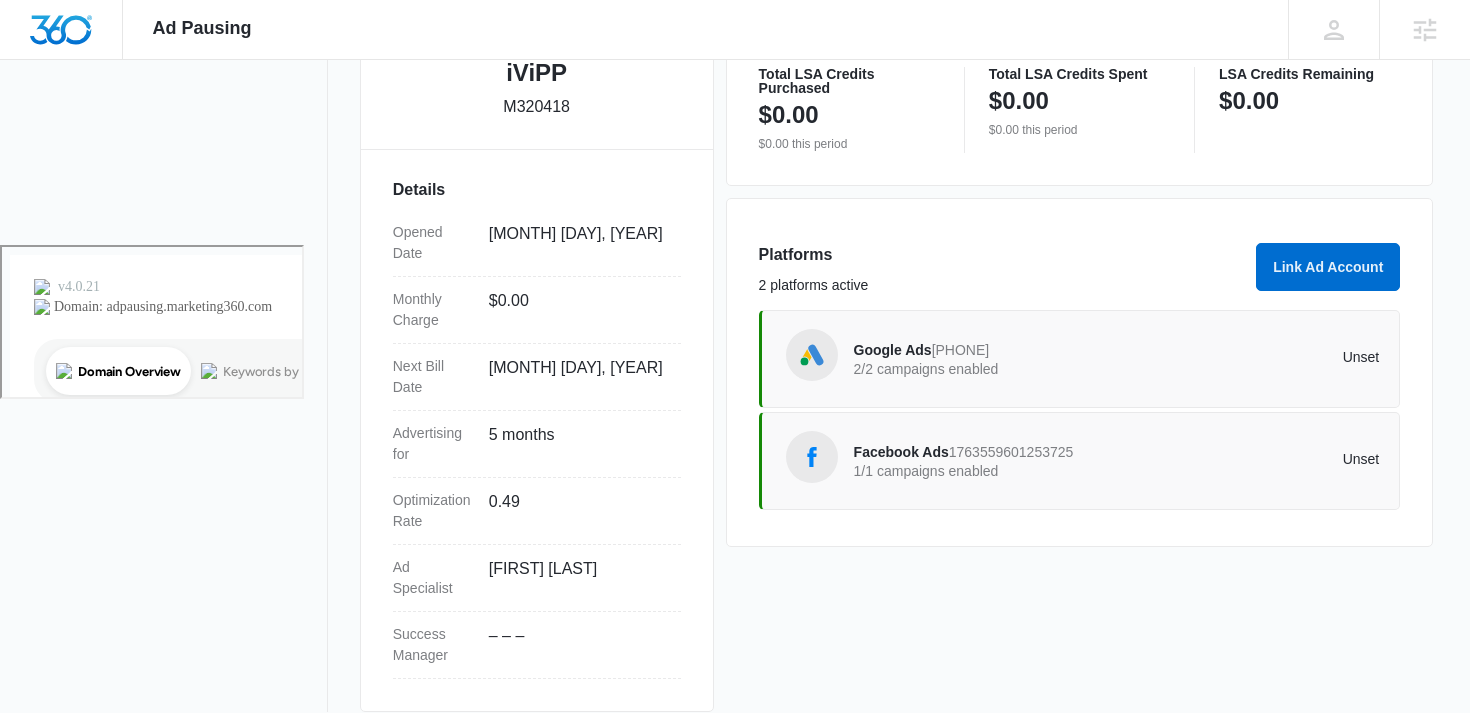 click on "1/1 campaigns enabled" at bounding box center (985, 471) 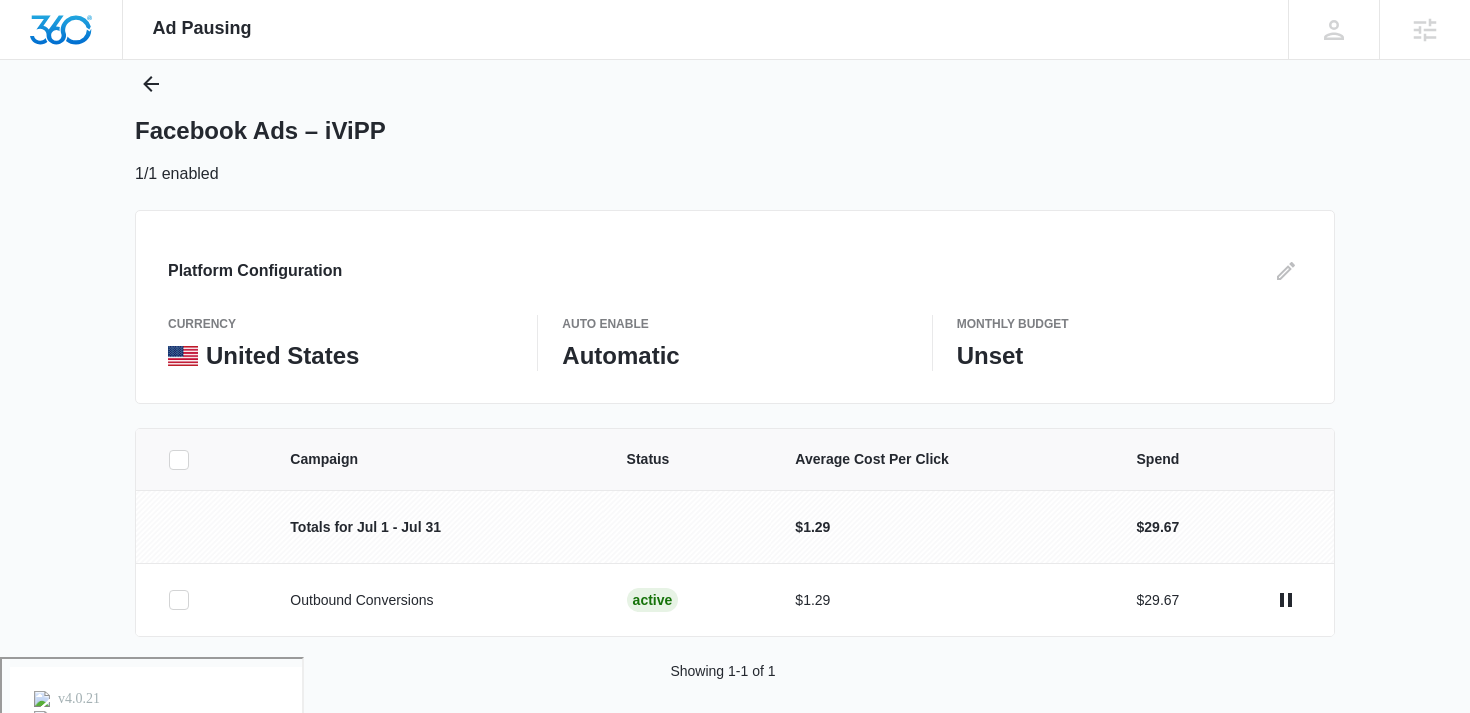 scroll, scrollTop: 73, scrollLeft: 0, axis: vertical 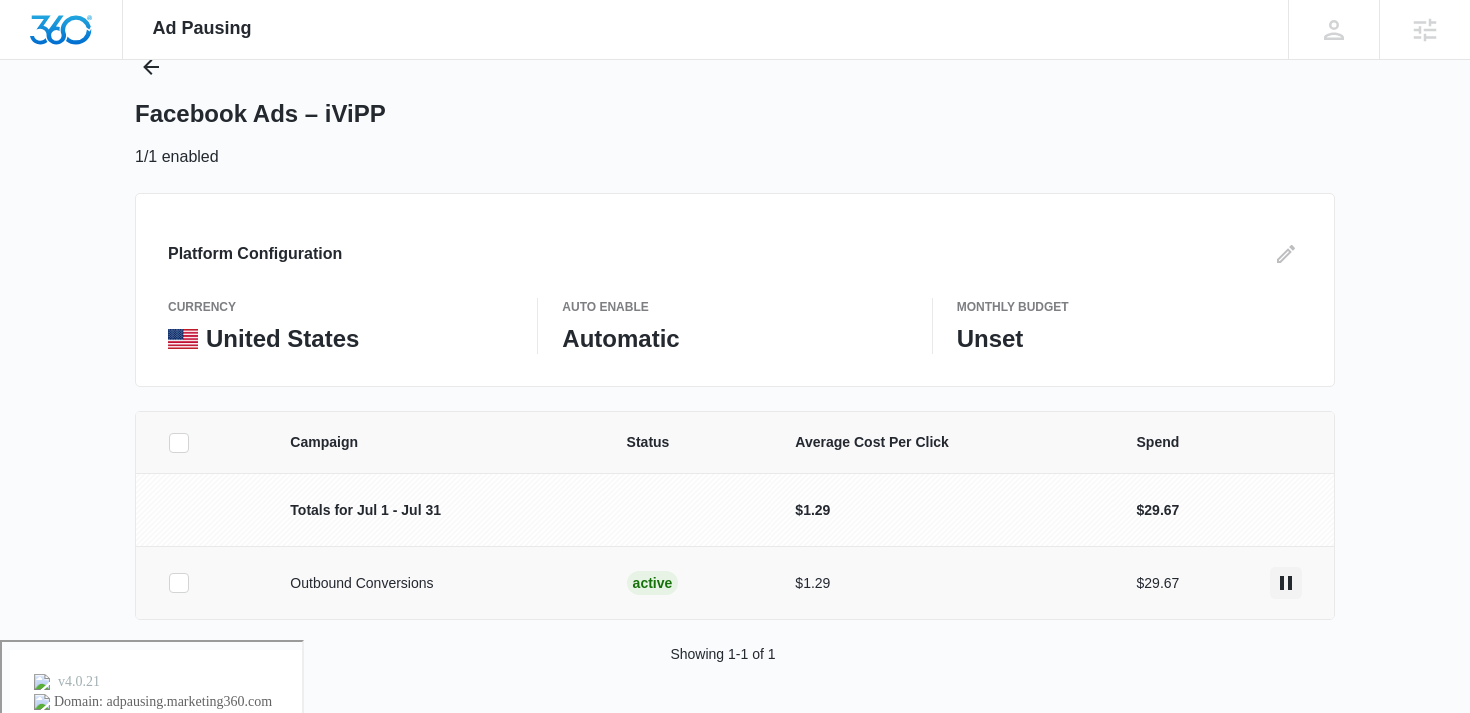 click at bounding box center [1286, 583] 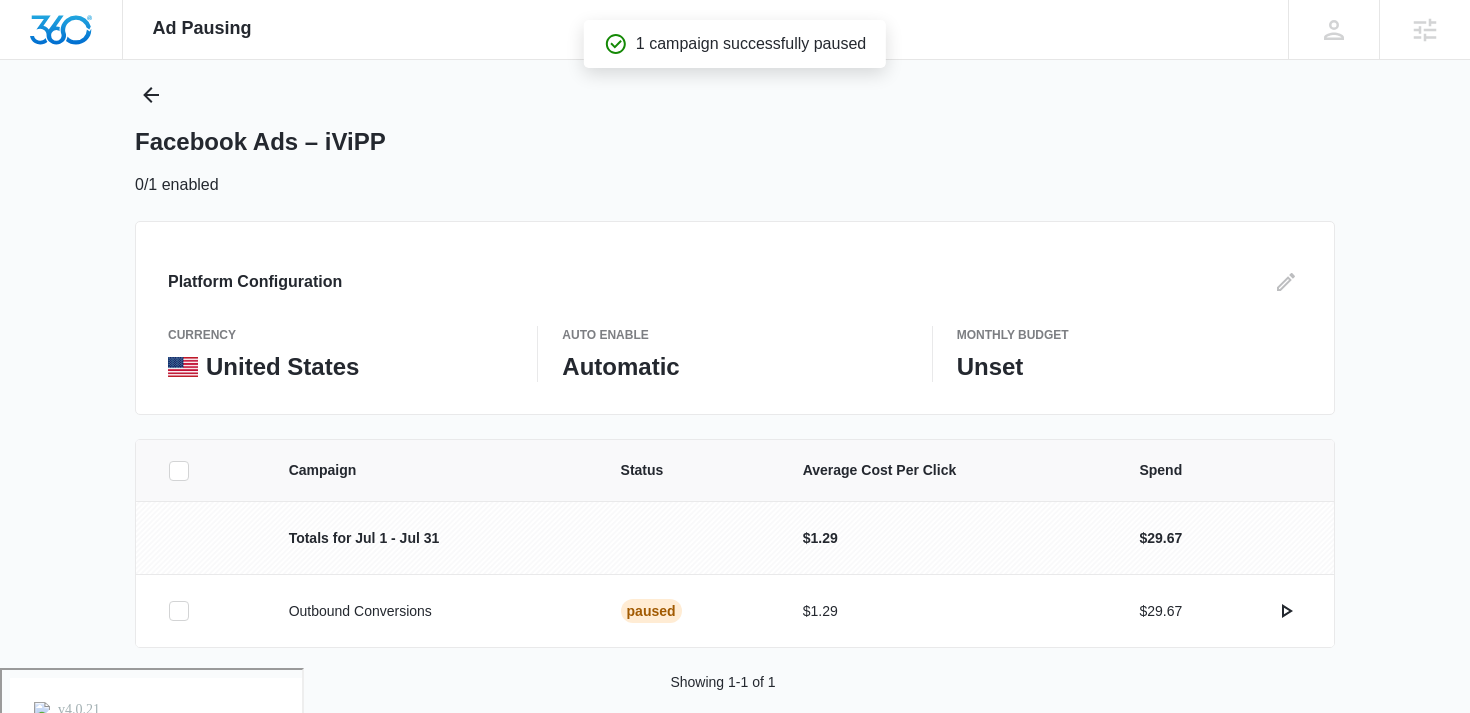 scroll, scrollTop: 73, scrollLeft: 0, axis: vertical 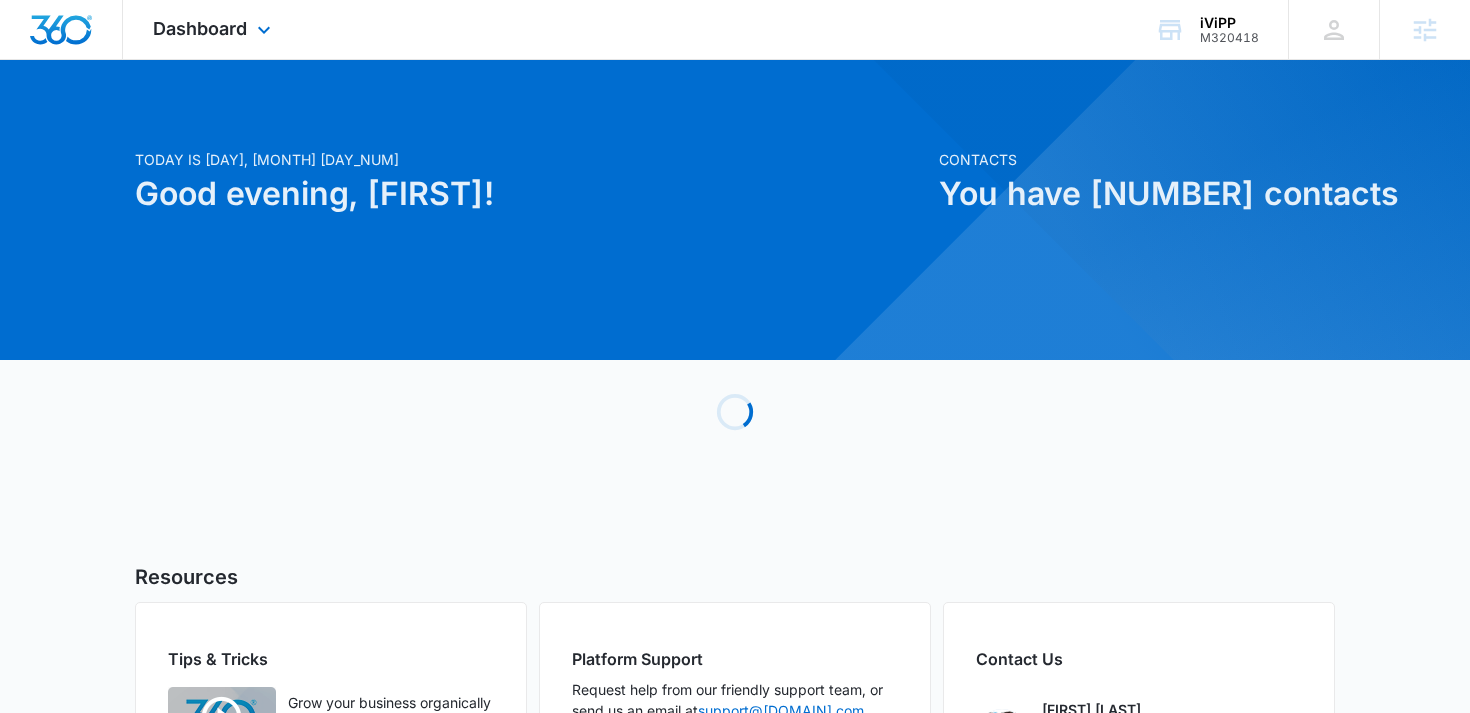 click on "Dashboard Apps Reputation Forms CRM Email Social Payments POS Content Ads Intelligence Files Brand Settings" at bounding box center [214, 29] 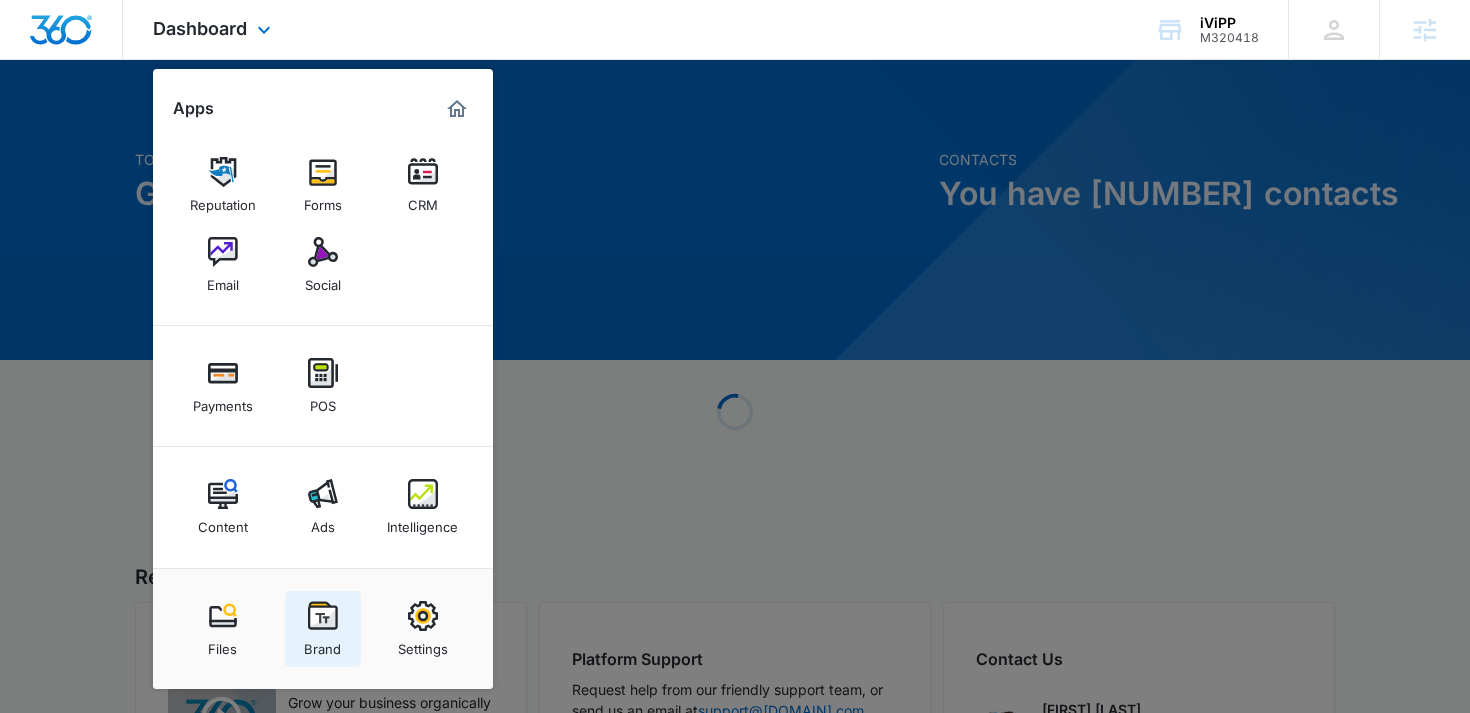 click at bounding box center [323, 616] 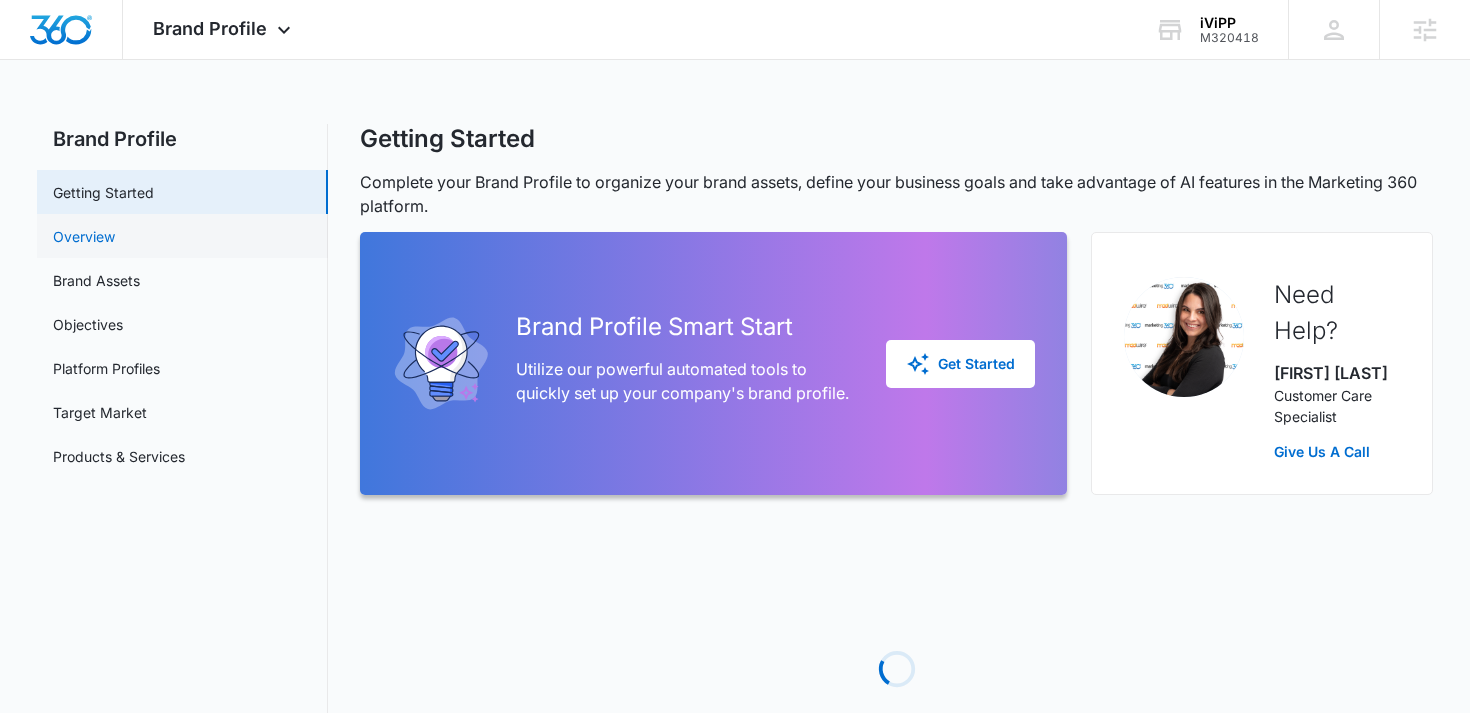 click on "Overview" at bounding box center [84, 236] 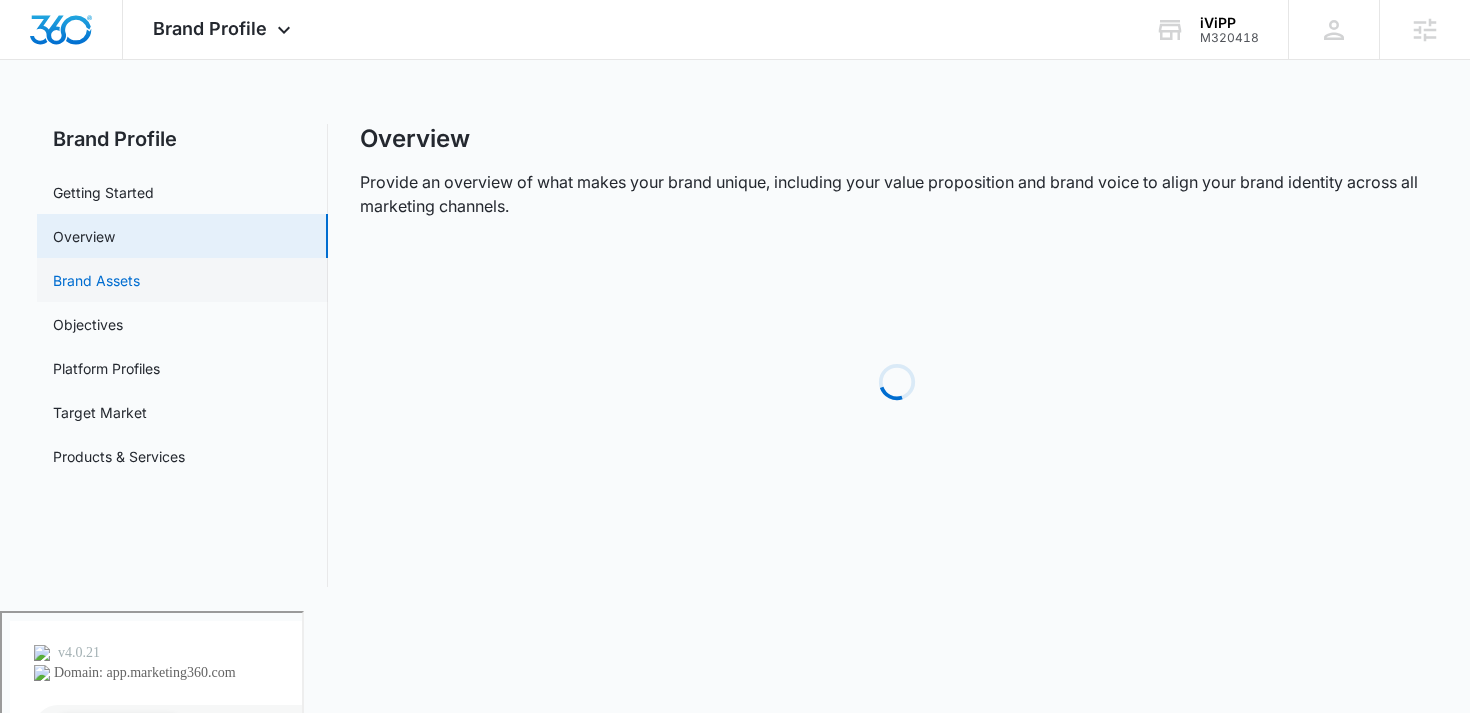 click on "Brand Assets" at bounding box center (96, 280) 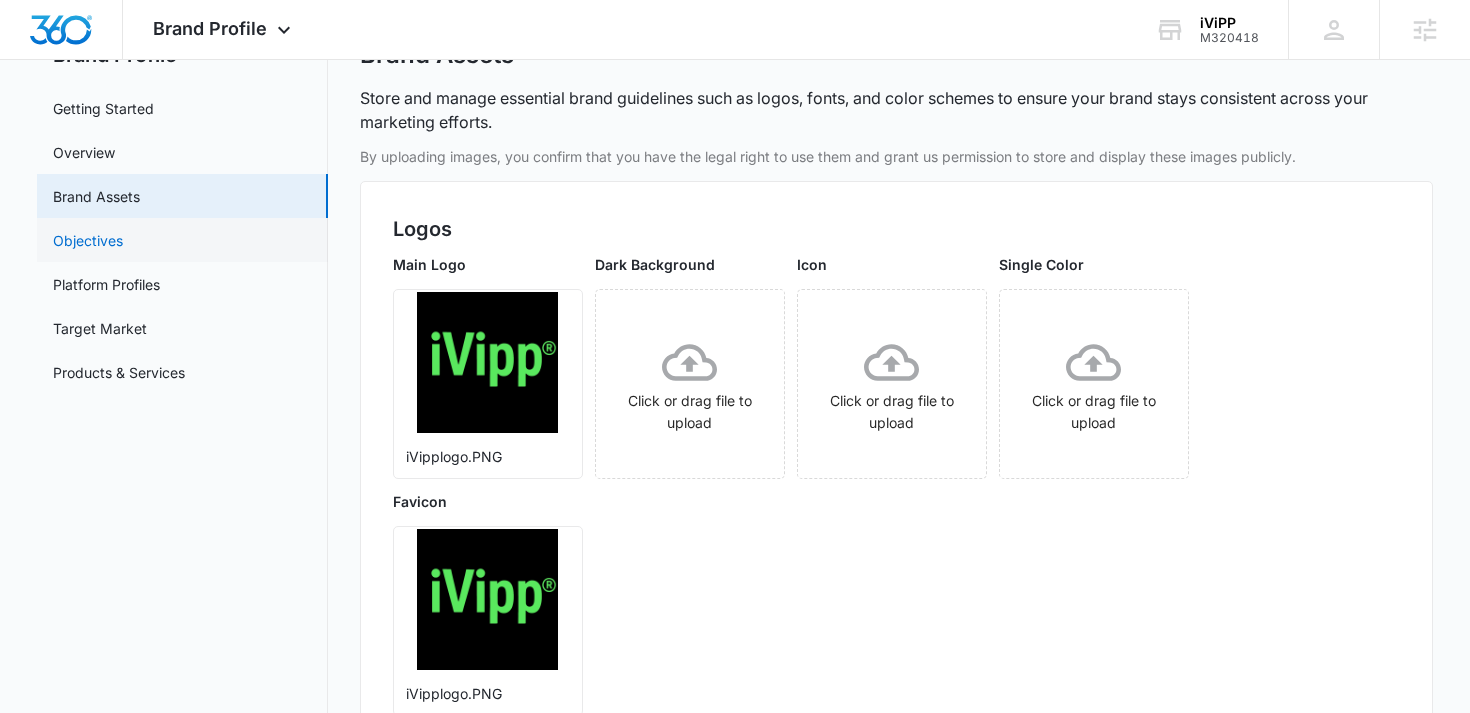 scroll, scrollTop: 44, scrollLeft: 0, axis: vertical 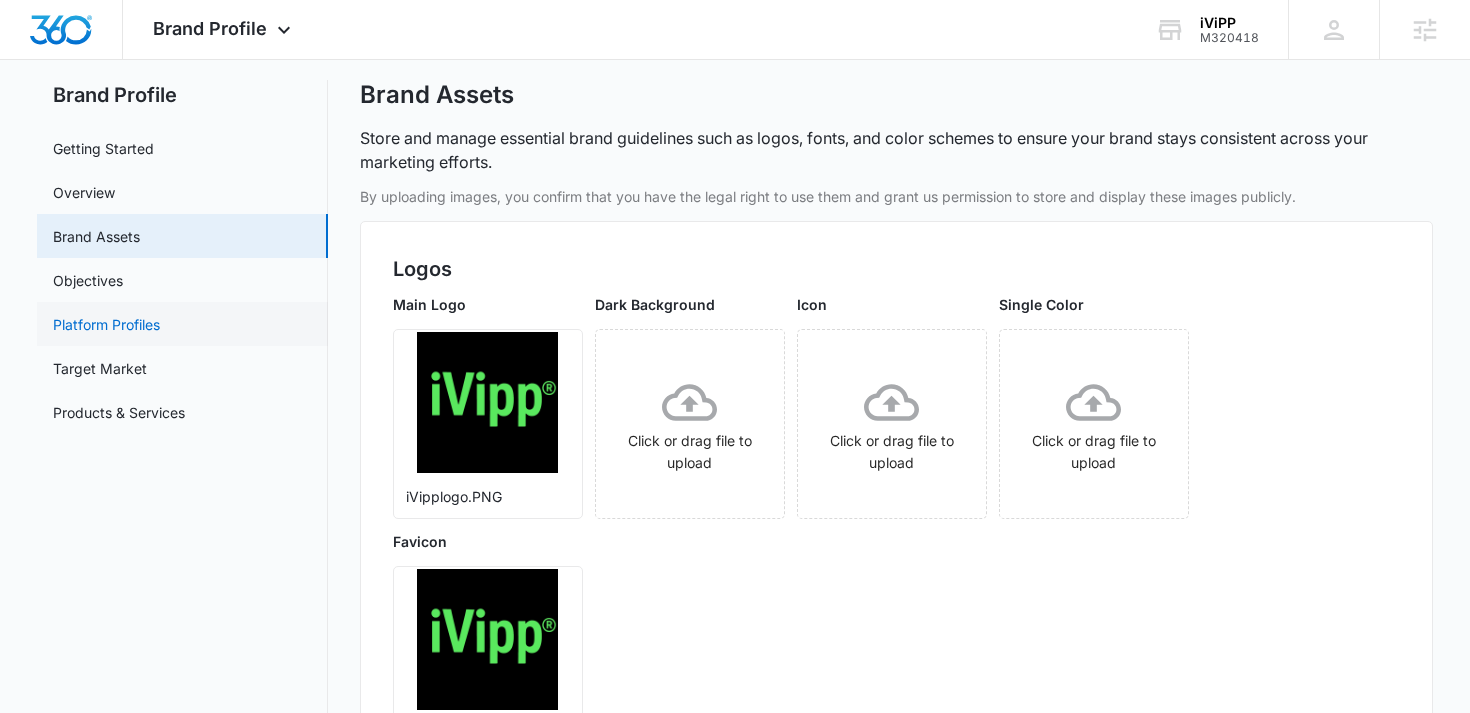 click on "Platform Profiles" at bounding box center [106, 324] 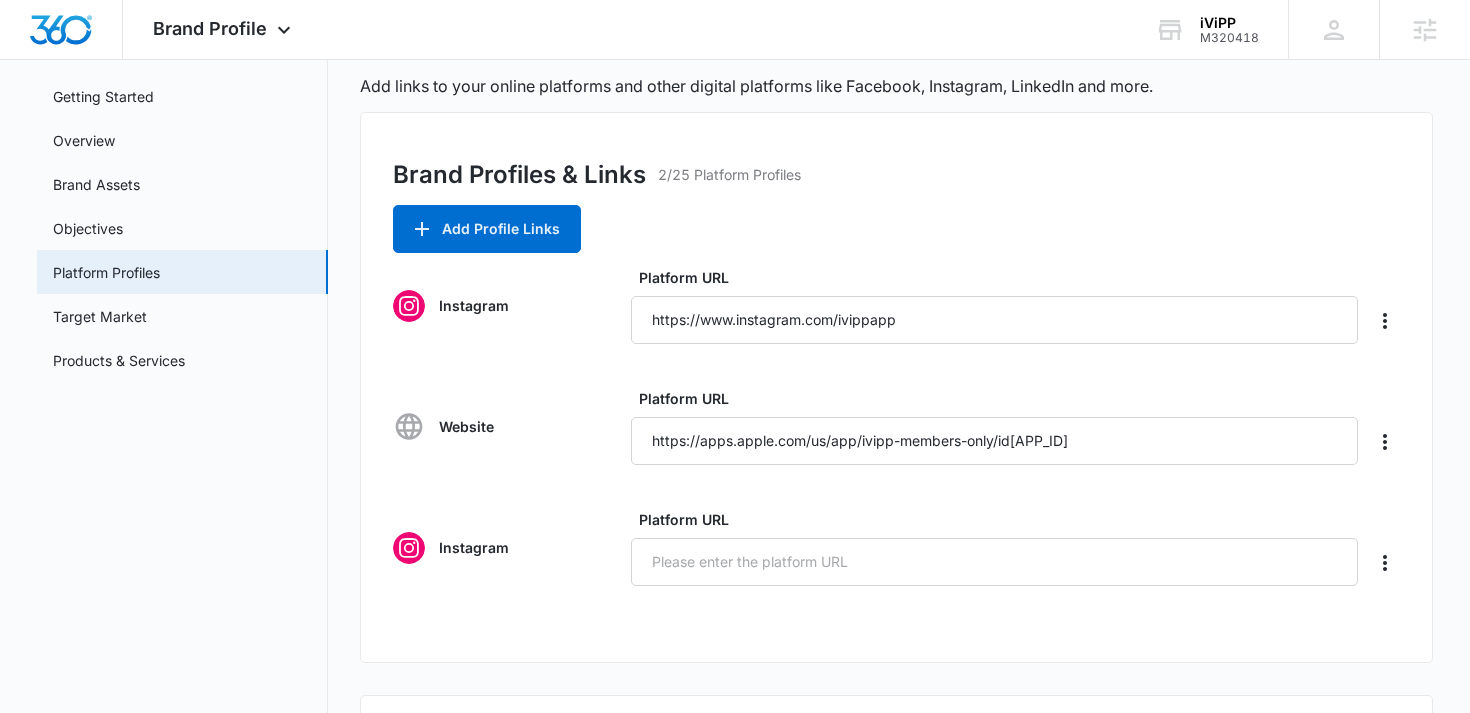 scroll, scrollTop: 0, scrollLeft: 0, axis: both 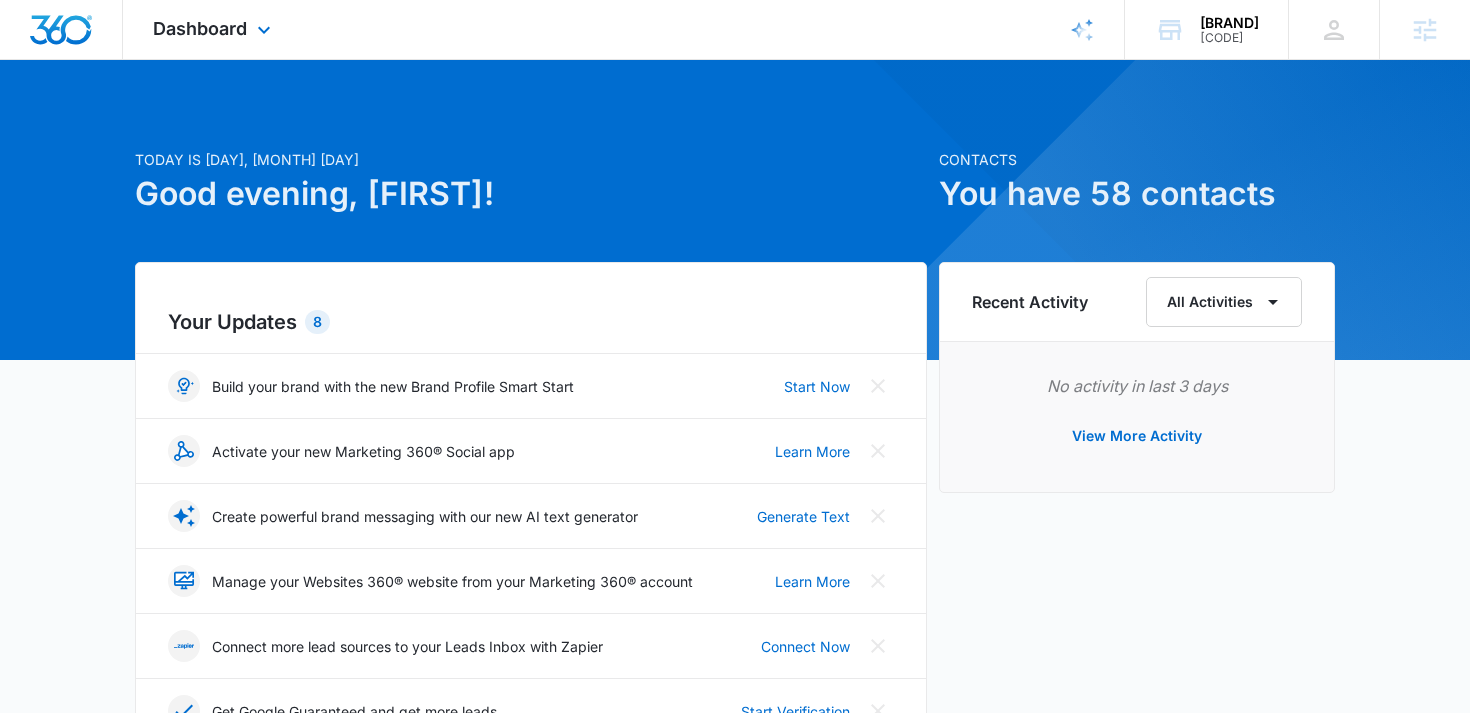 click on "Dashboard Apps Reputation Websites Forms CRM Email Social Payments POS Content Ads Intelligence Files Brand Settings" at bounding box center (214, 29) 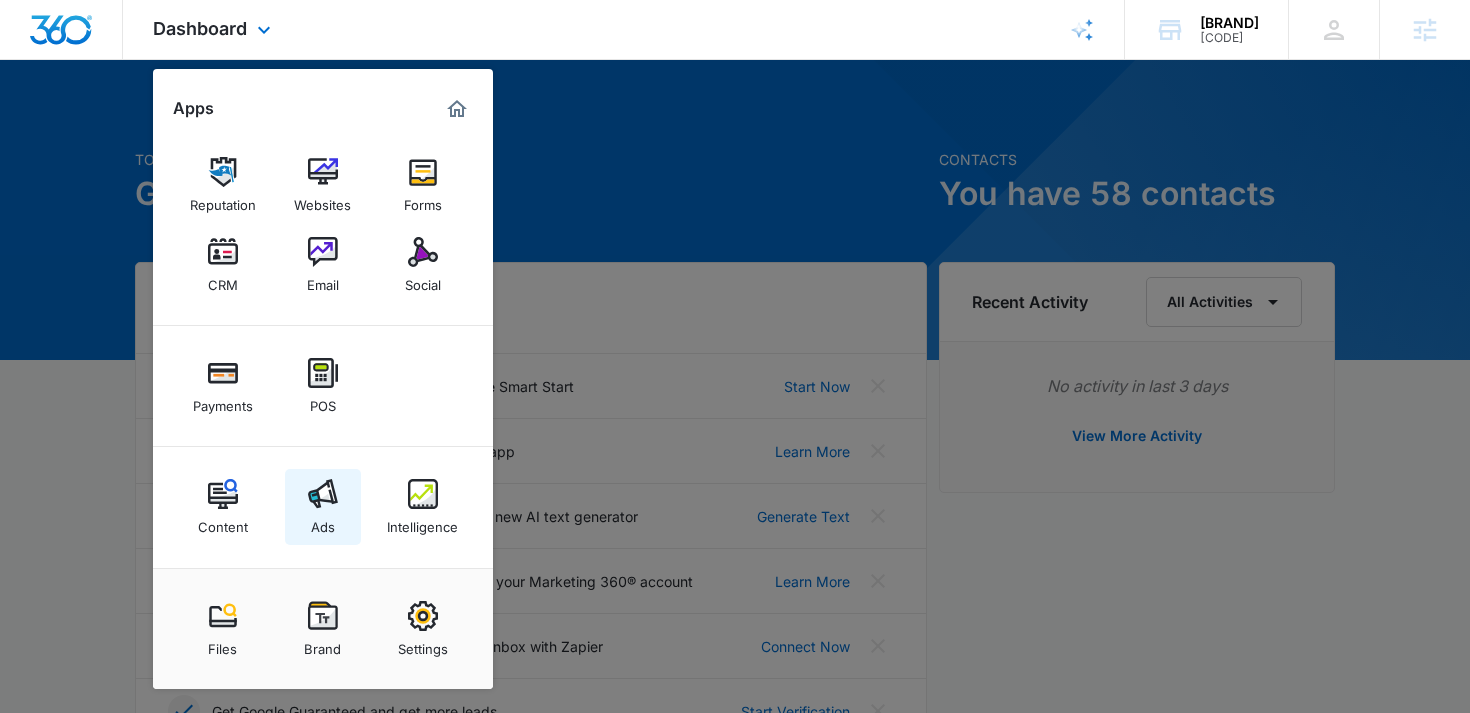 click on "Ads" at bounding box center (323, 522) 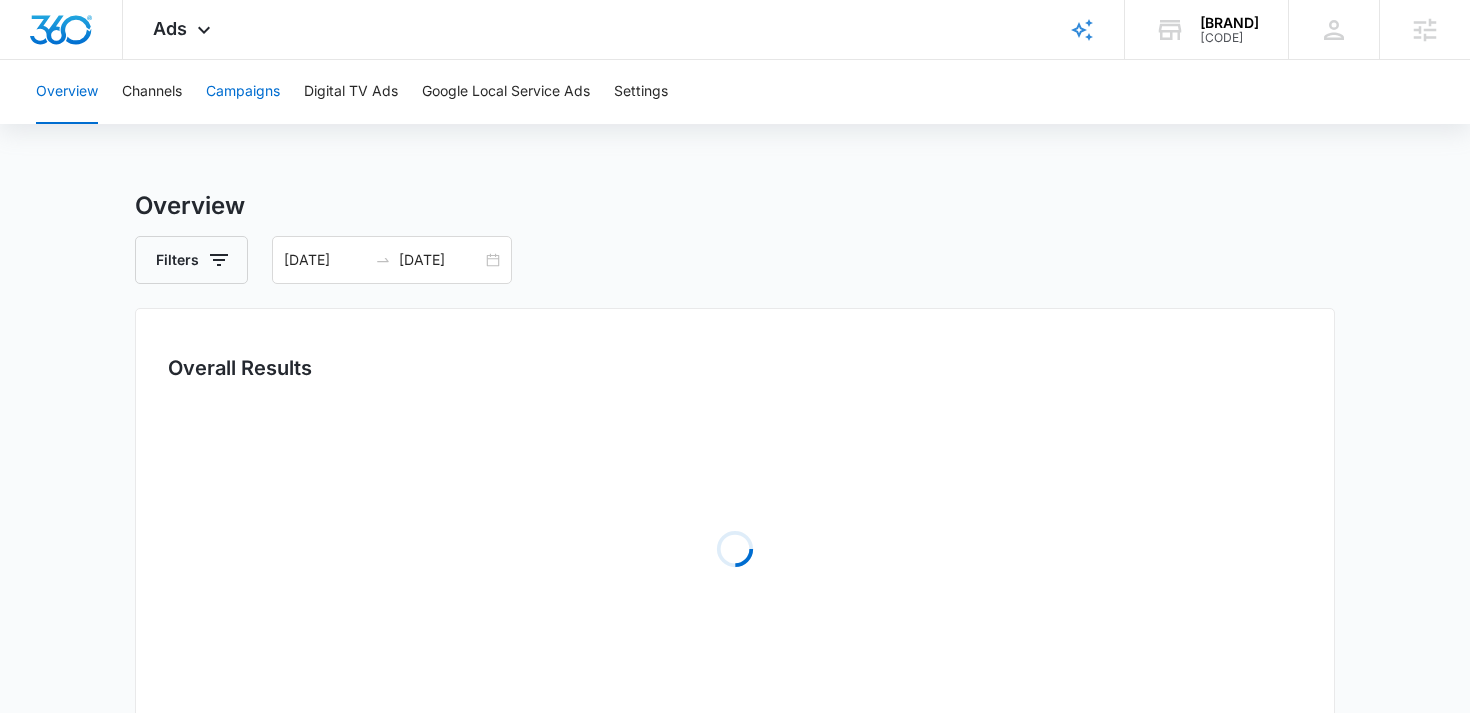 click on "Campaigns" at bounding box center (243, 92) 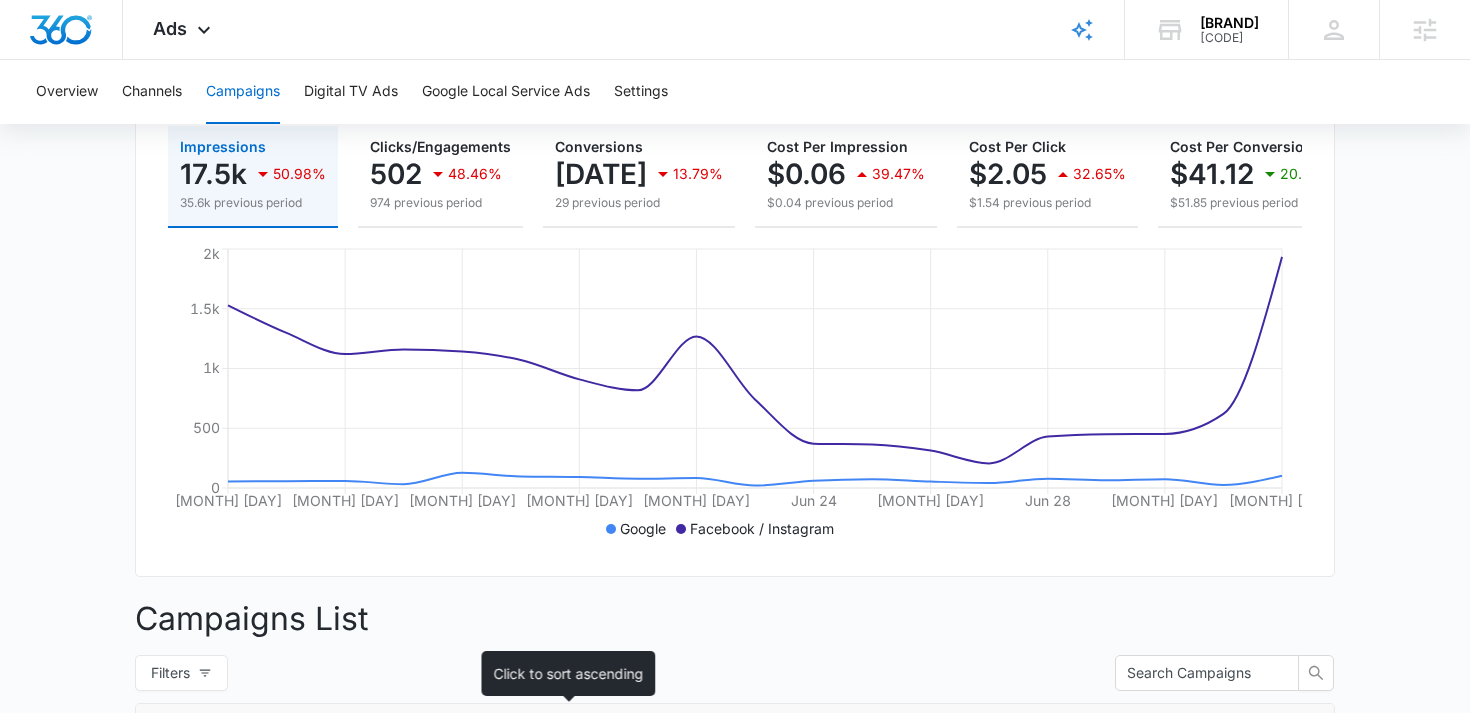 scroll, scrollTop: 88, scrollLeft: 0, axis: vertical 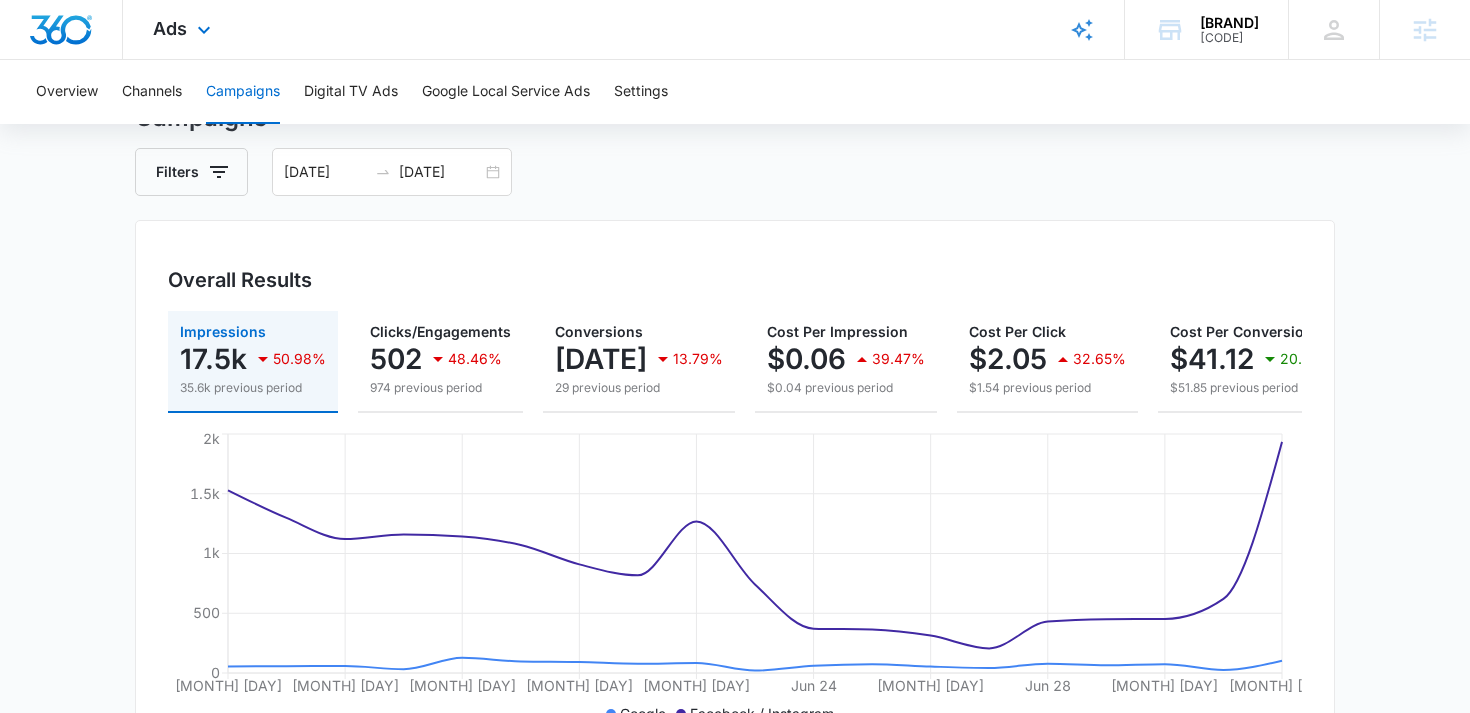 click on "Ads Apps Reputation Websites Forms CRM Email Social Payments POS Content Ads Intelligence Files Brand Settings" at bounding box center (184, 29) 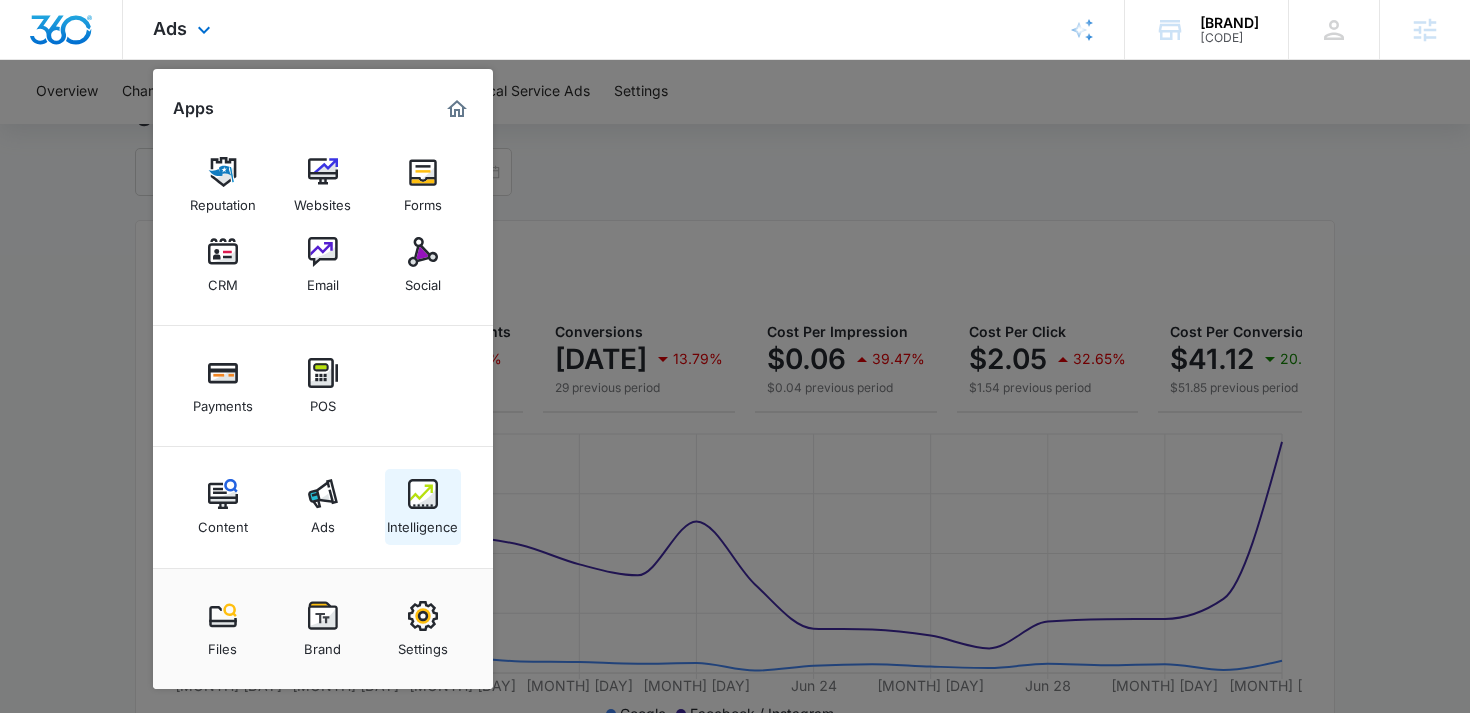 click at bounding box center [423, 494] 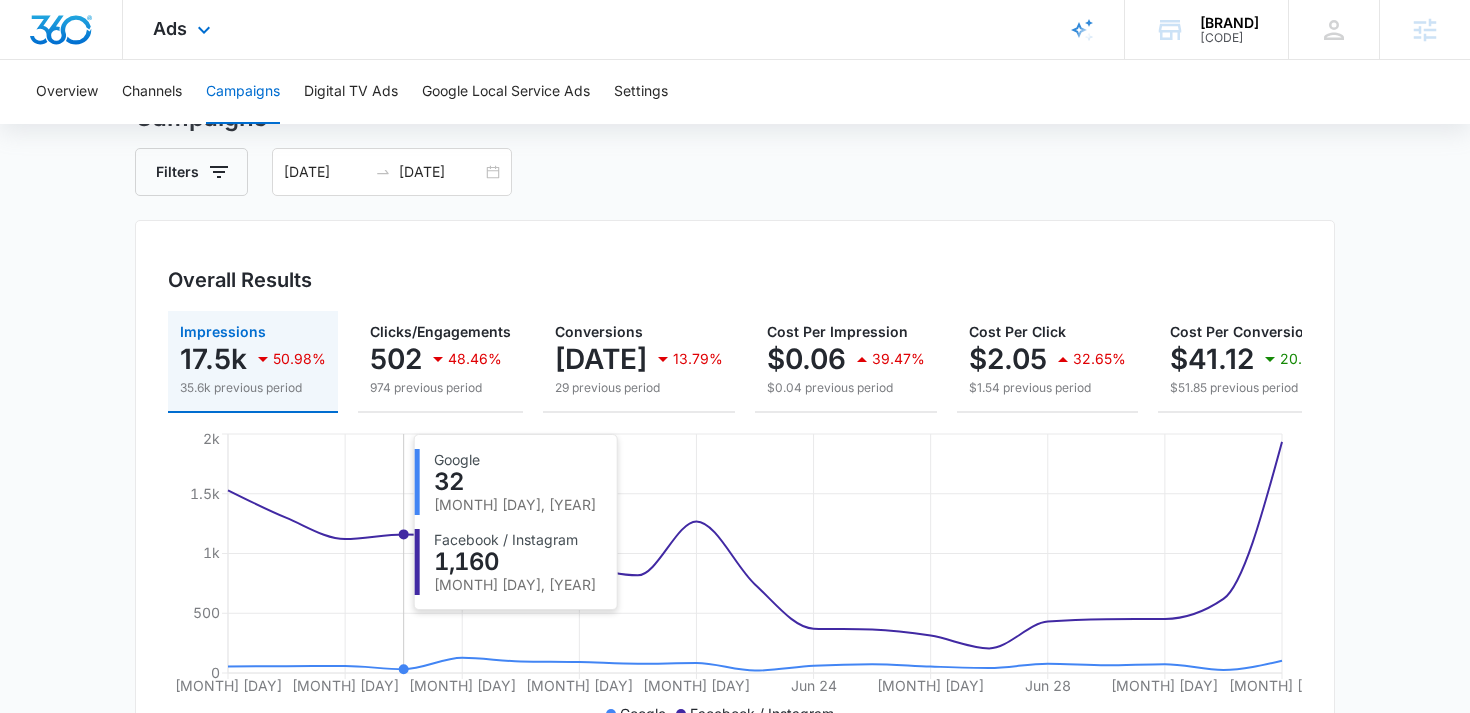 scroll, scrollTop: 0, scrollLeft: 0, axis: both 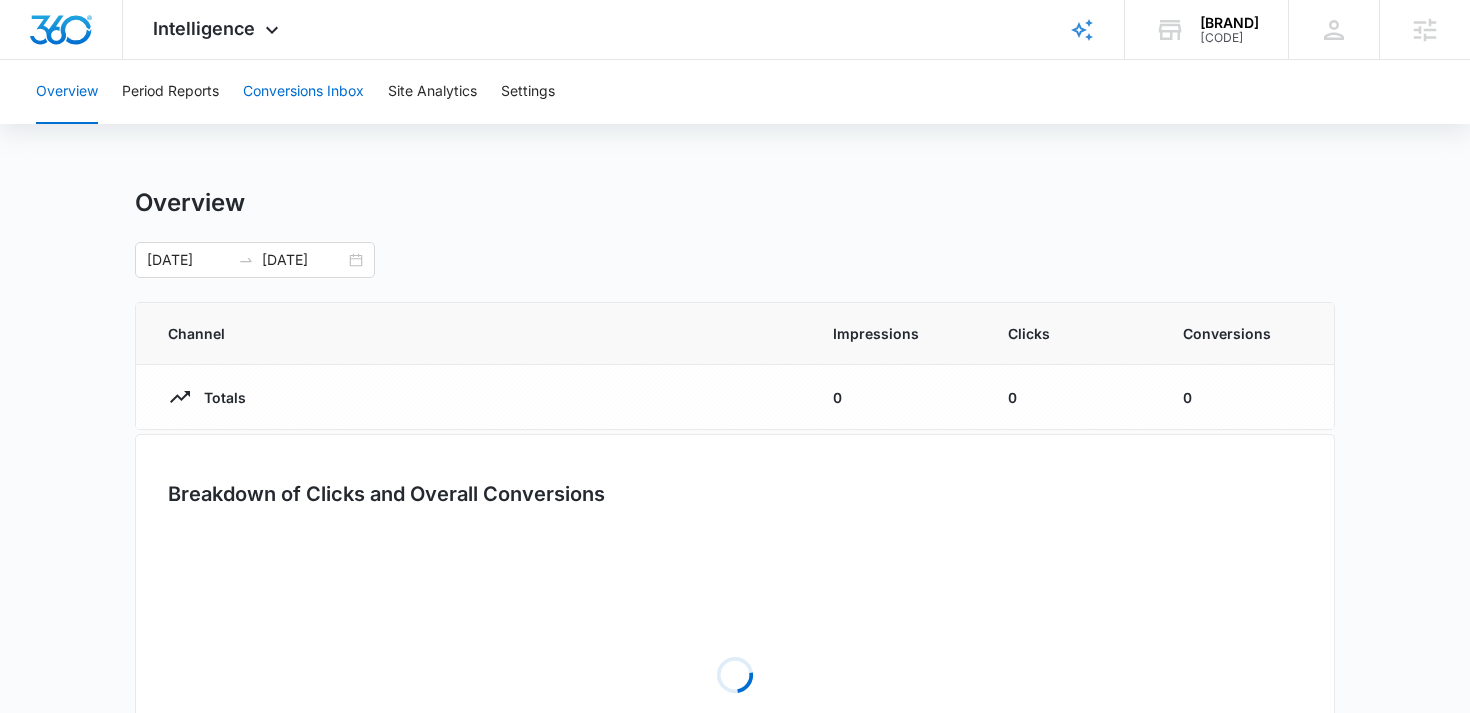 click on "Conversions Inbox" at bounding box center [303, 92] 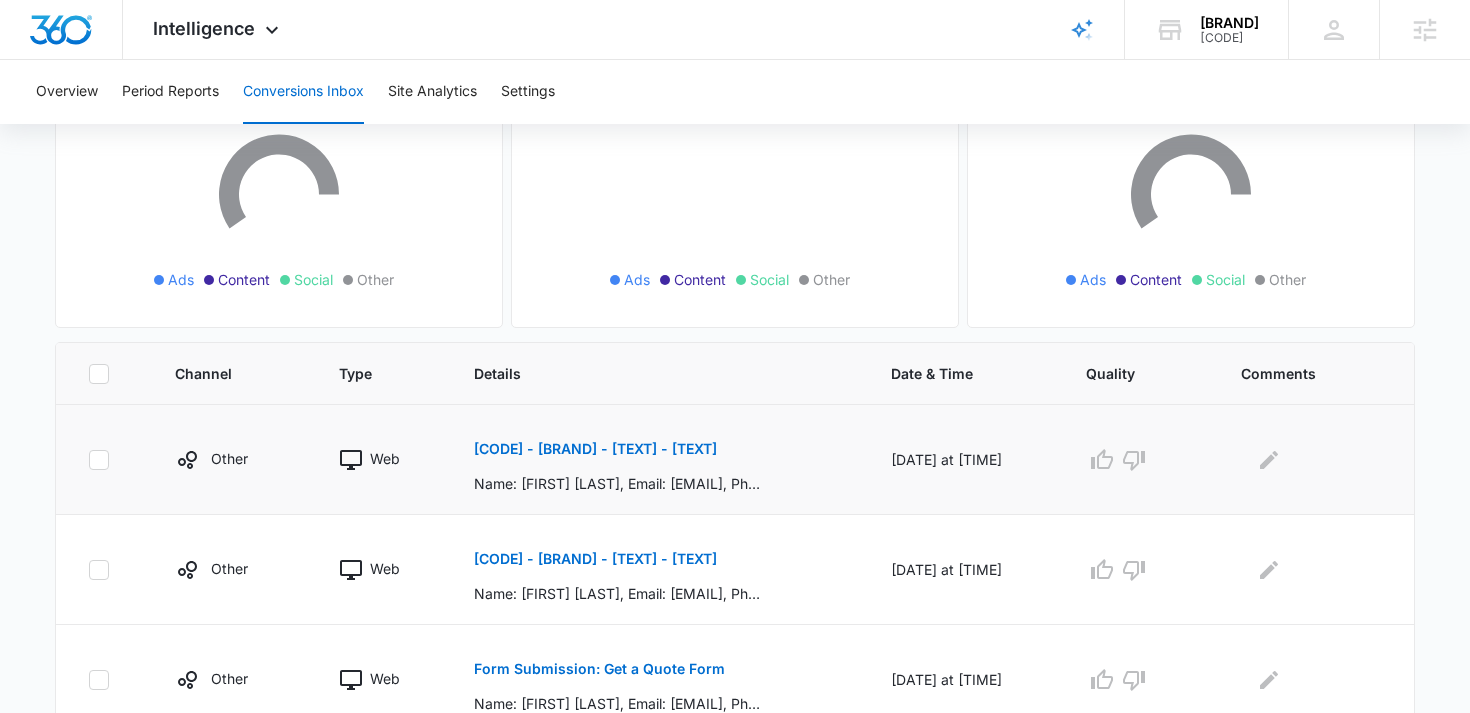 scroll, scrollTop: 249, scrollLeft: 0, axis: vertical 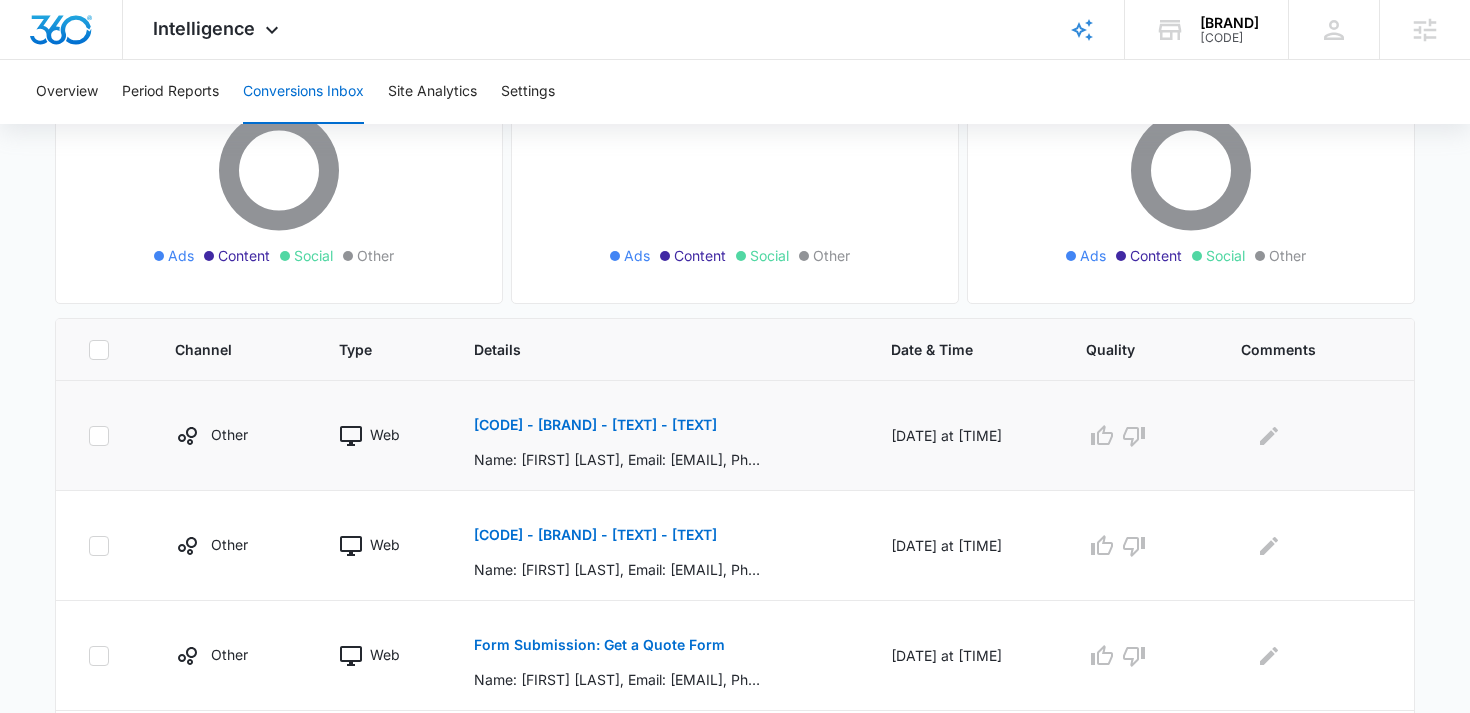 click on "M325300 - AquaPulse IV - FB Lead - V2" at bounding box center [595, 425] 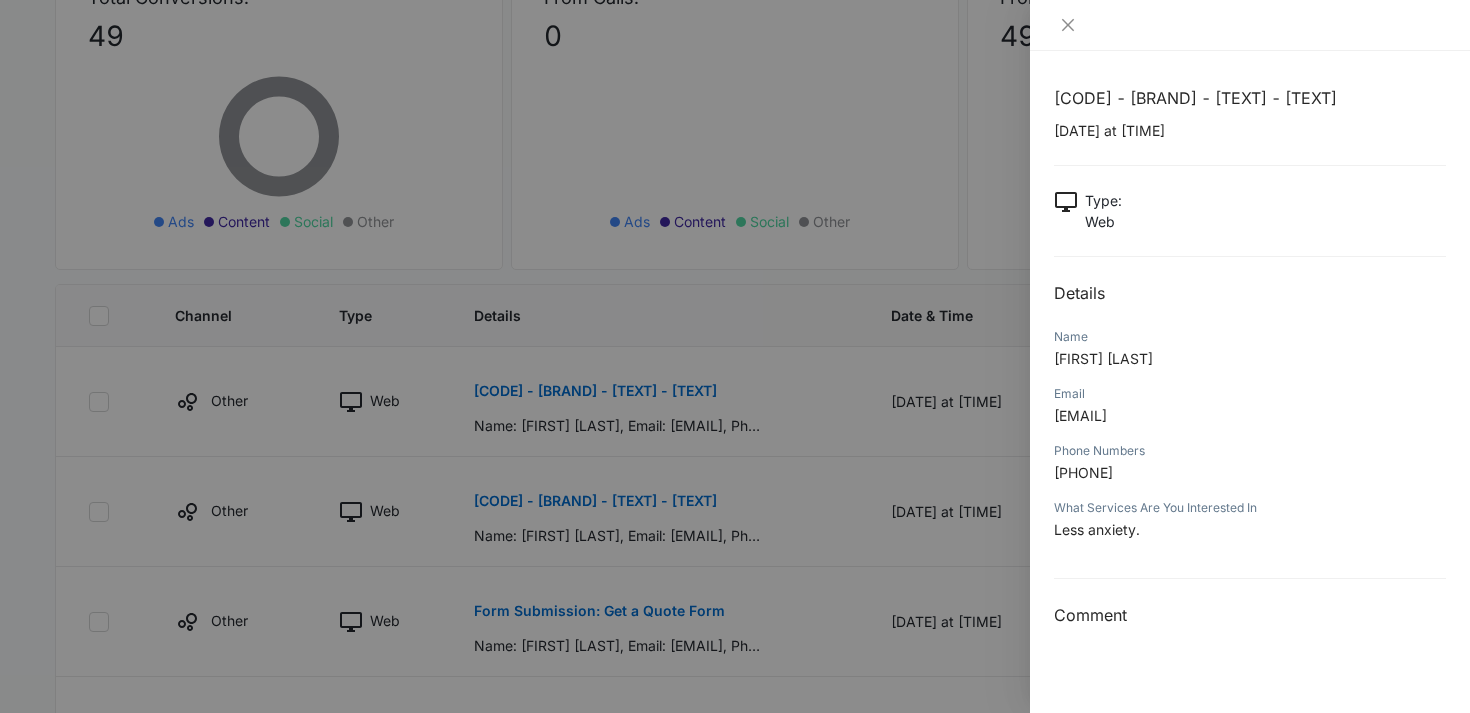 scroll, scrollTop: 337, scrollLeft: 0, axis: vertical 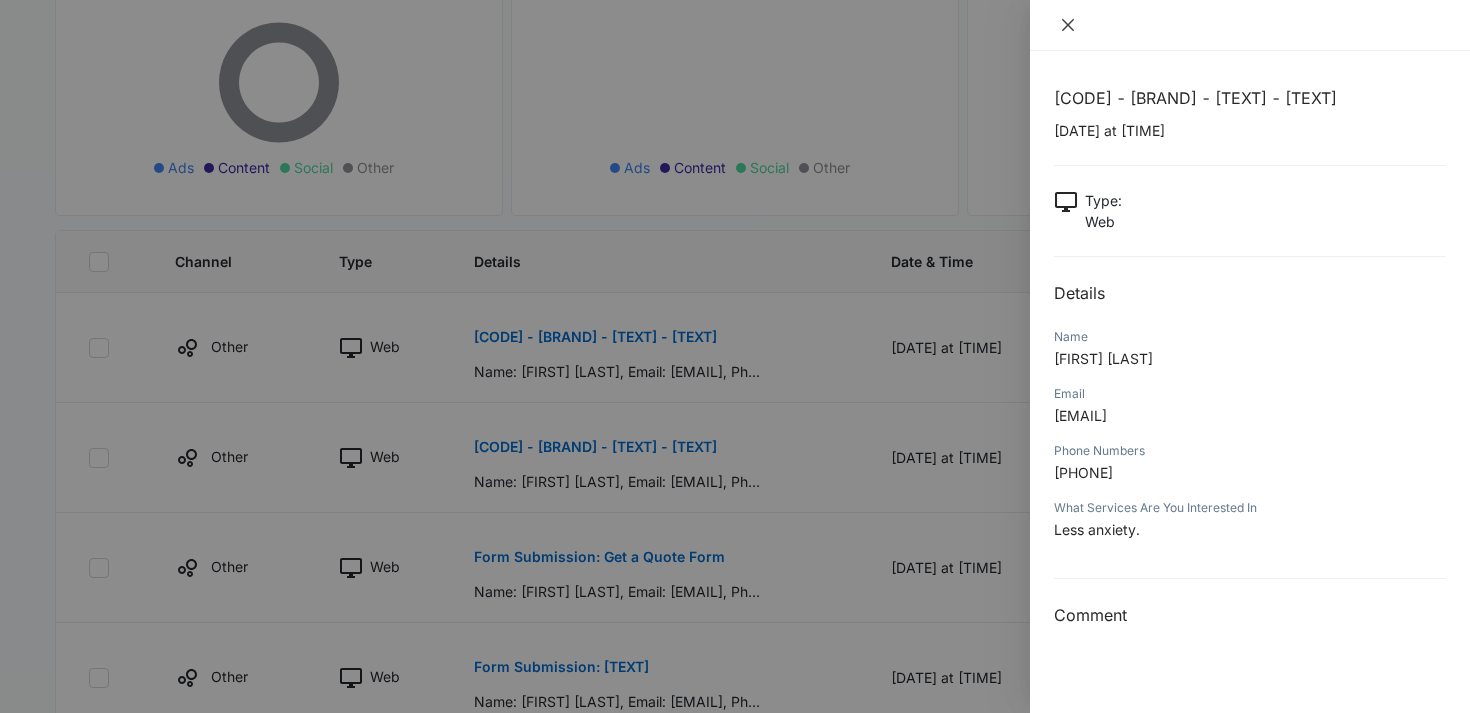 click at bounding box center (1068, 25) 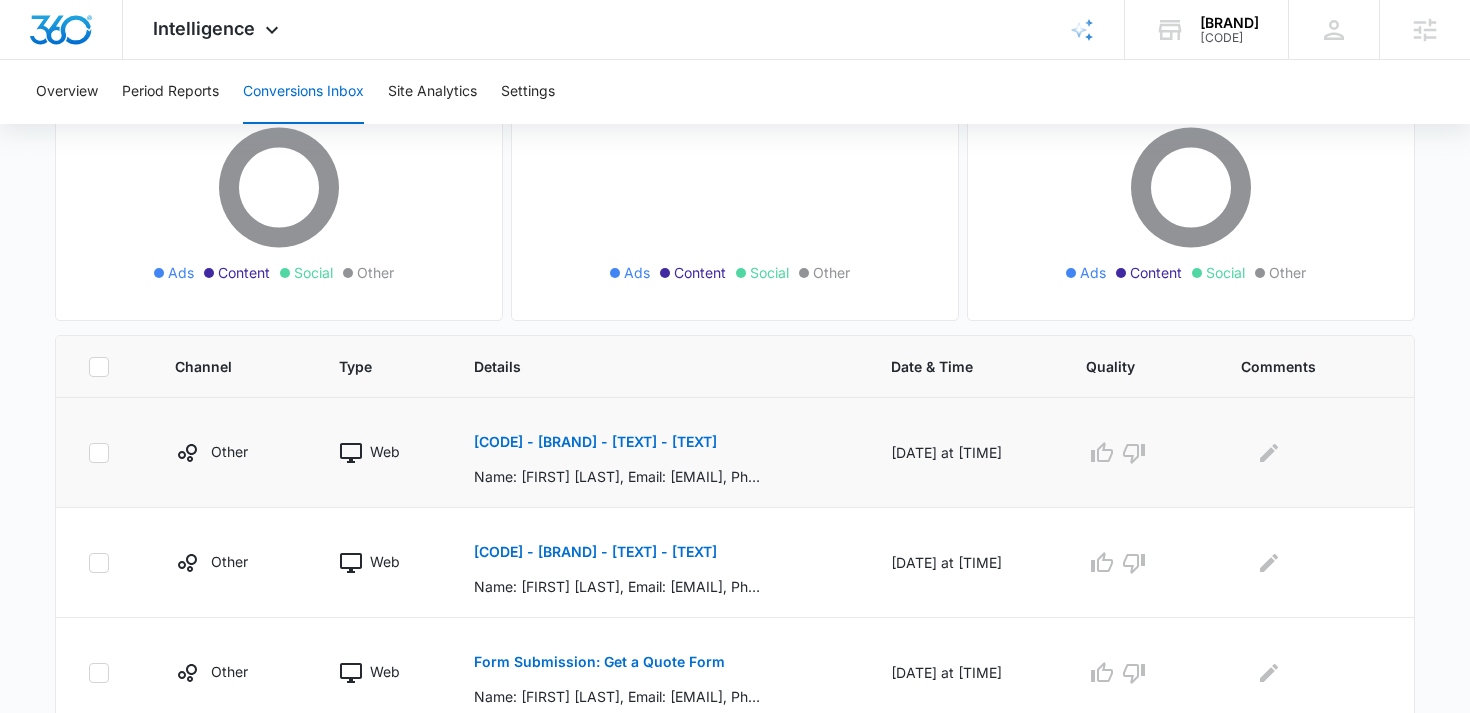 scroll, scrollTop: 0, scrollLeft: 0, axis: both 